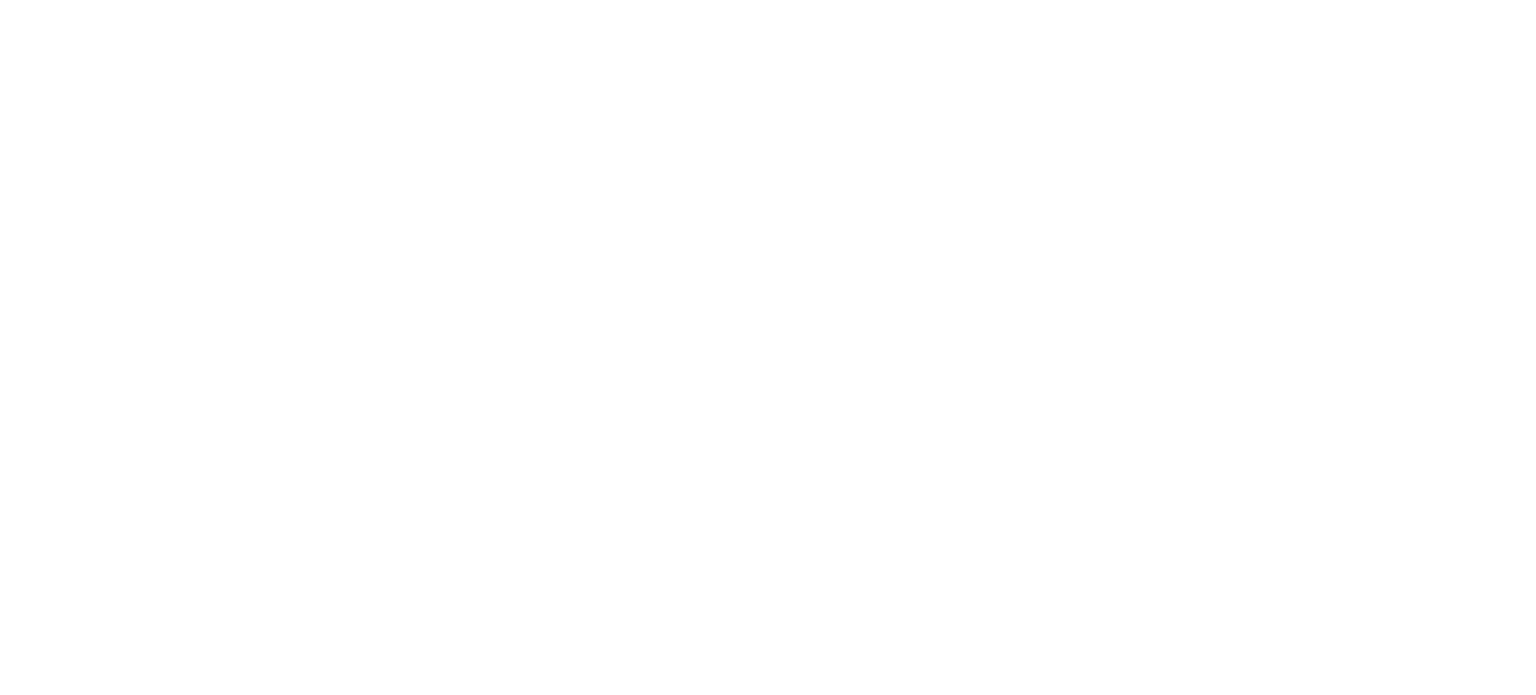 scroll, scrollTop: 0, scrollLeft: 0, axis: both 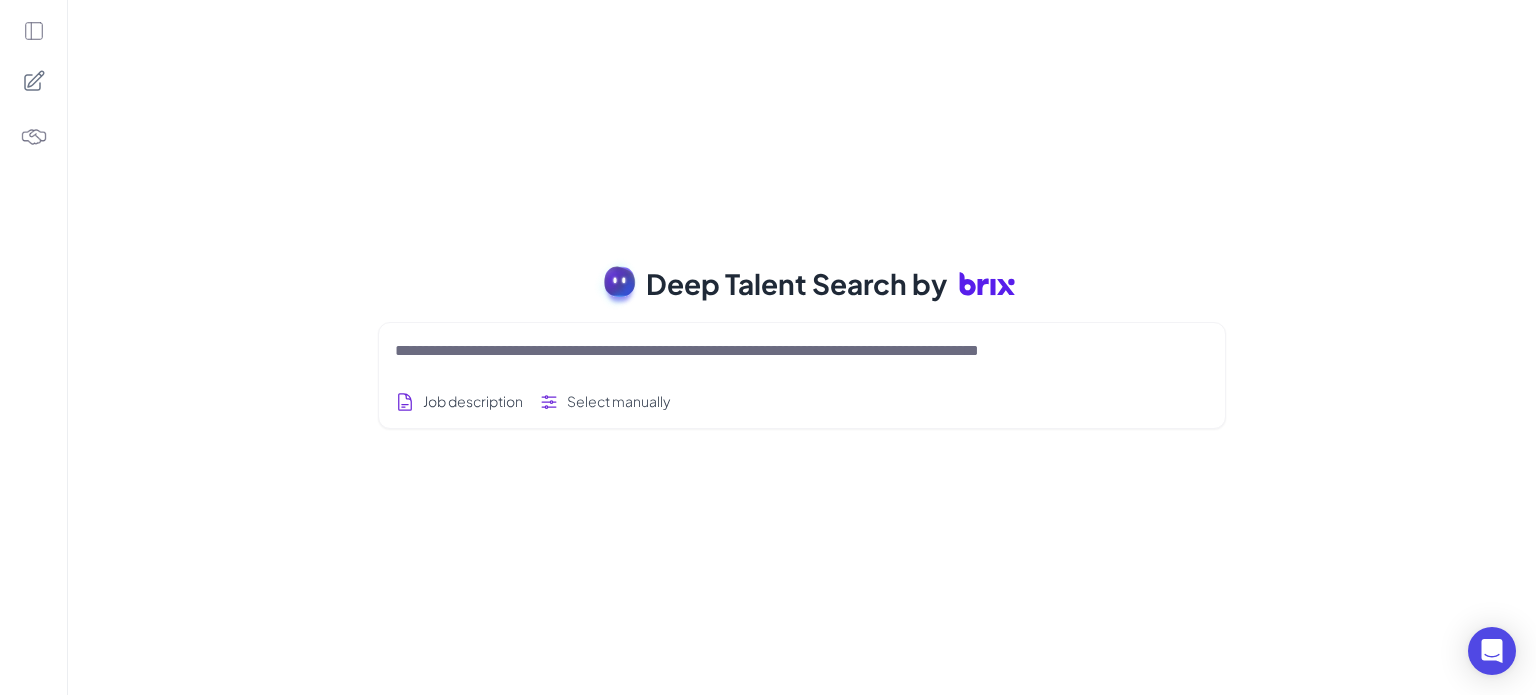 click at bounding box center (778, 351) 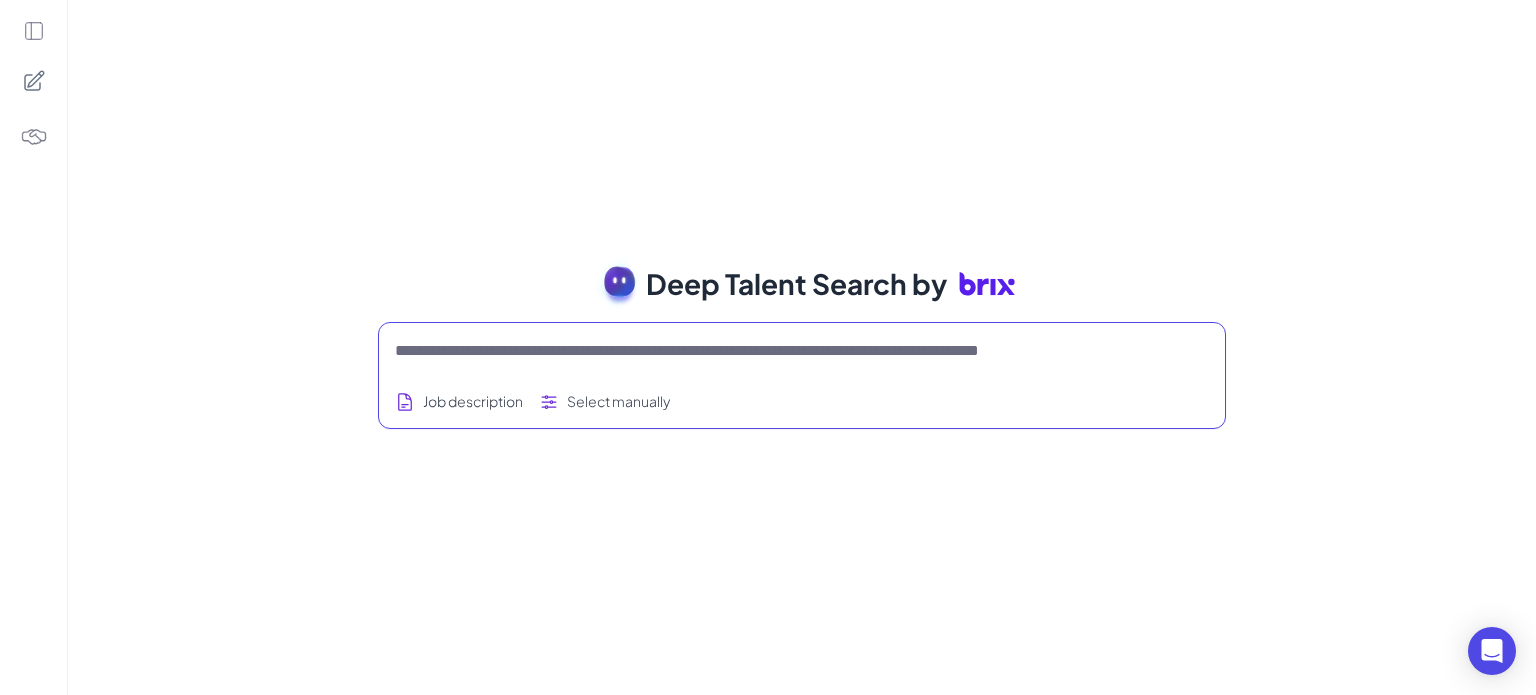 click at bounding box center (778, 351) 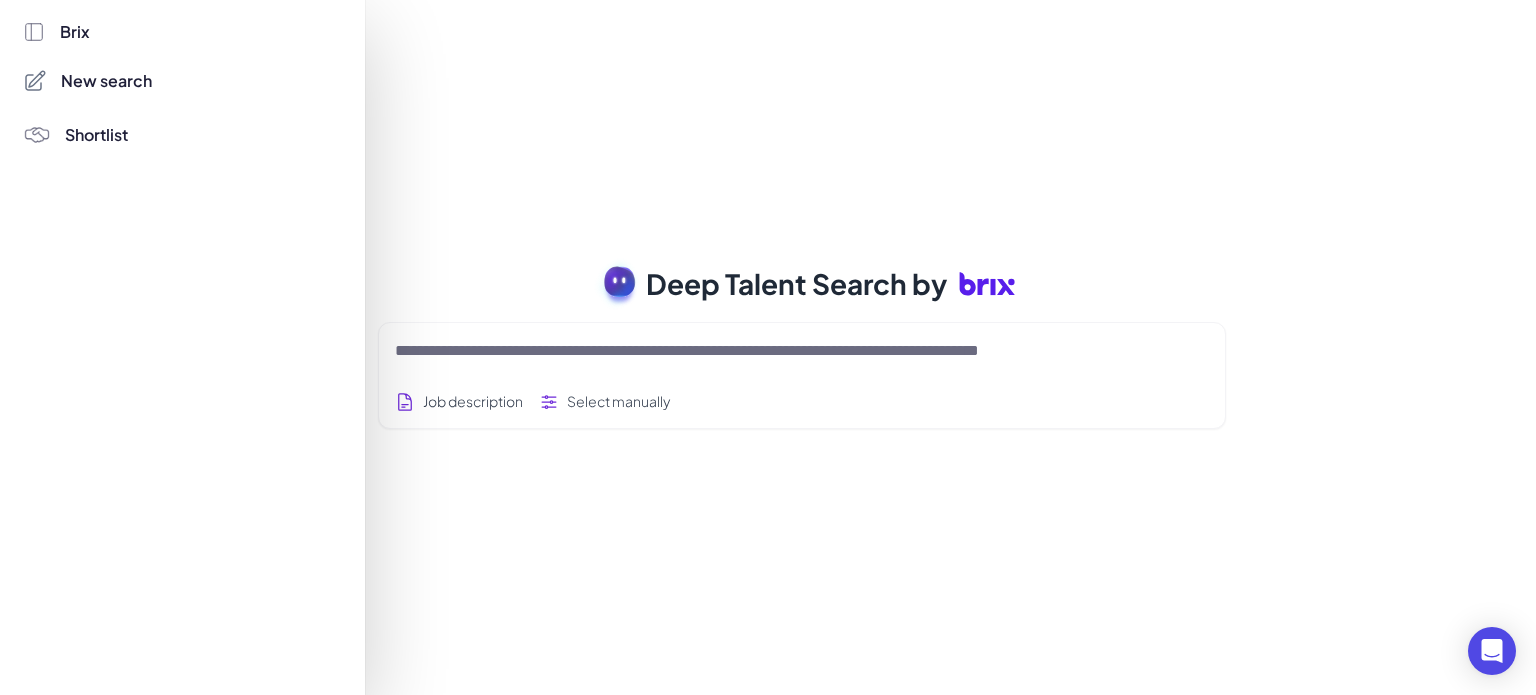 click at bounding box center (768, 347) 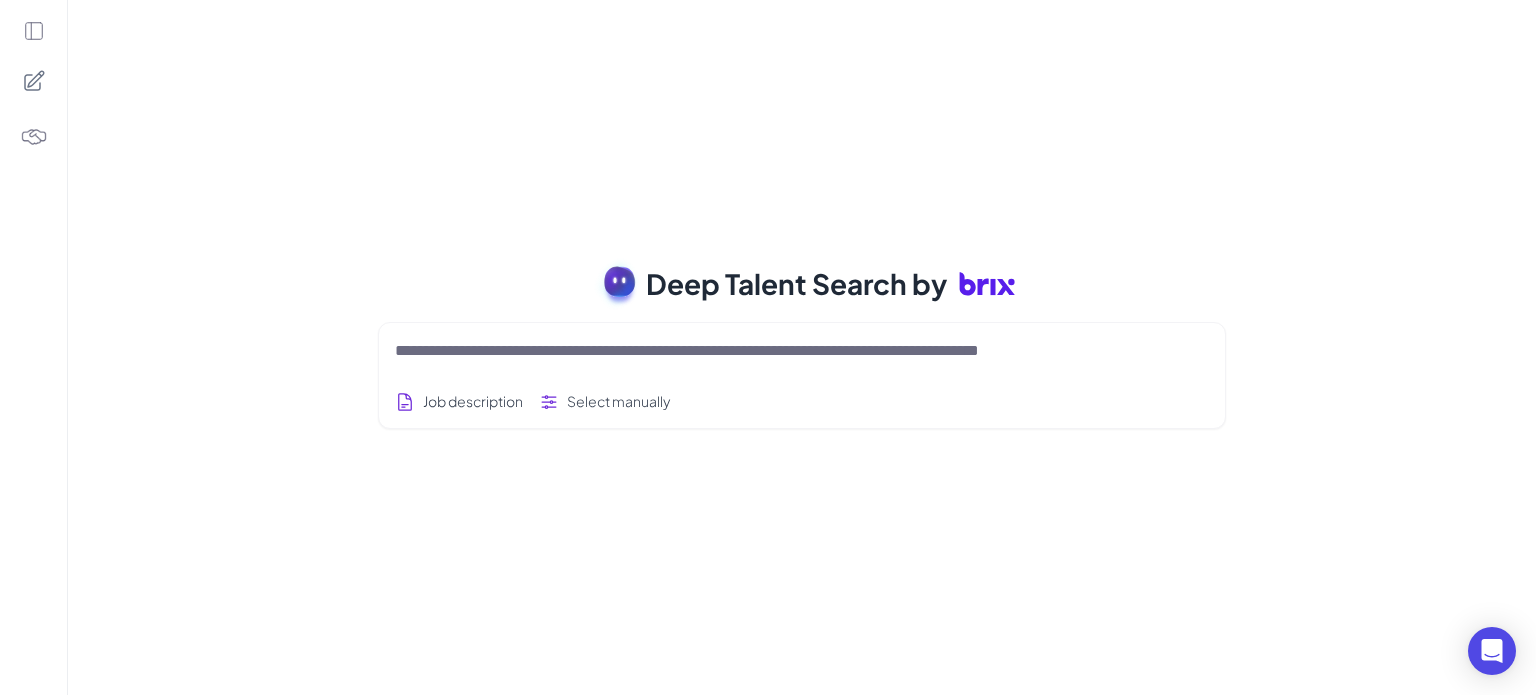 click at bounding box center (778, 351) 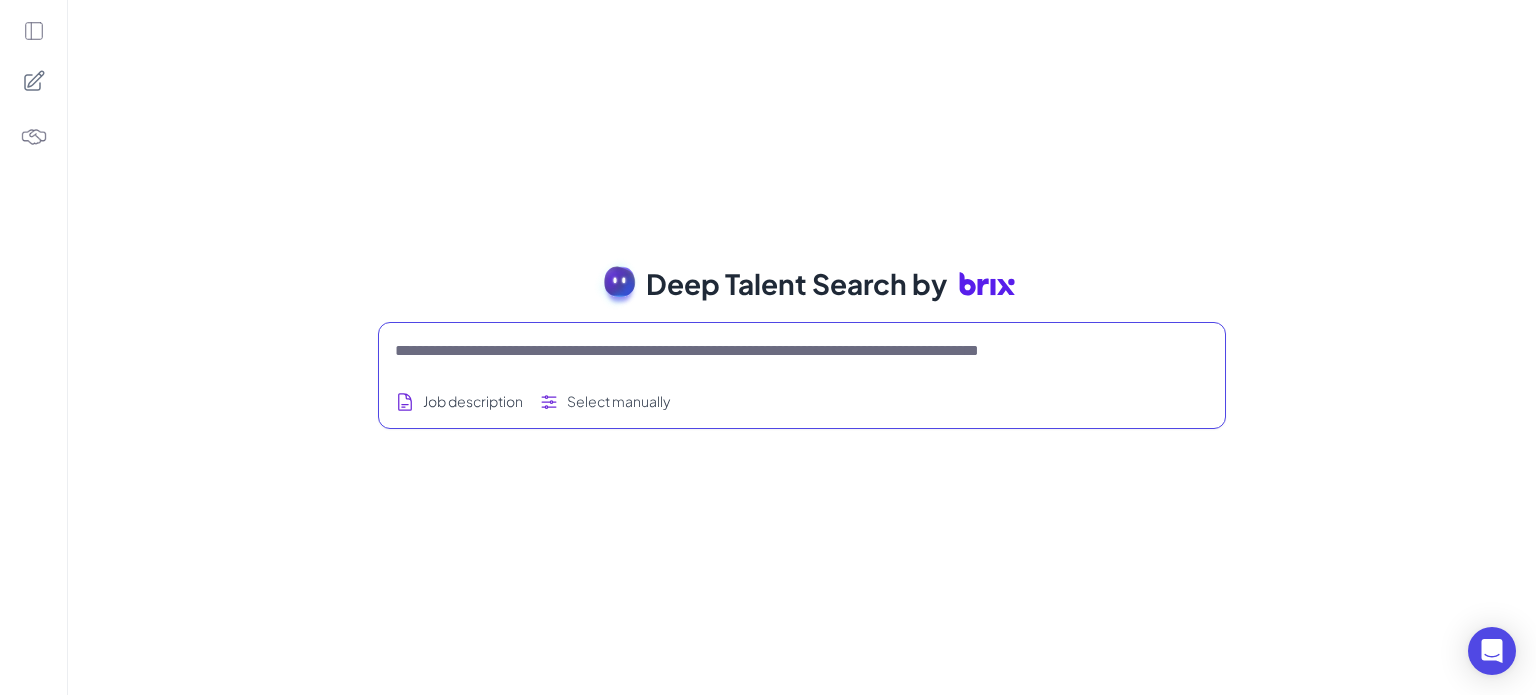 click at bounding box center (778, 351) 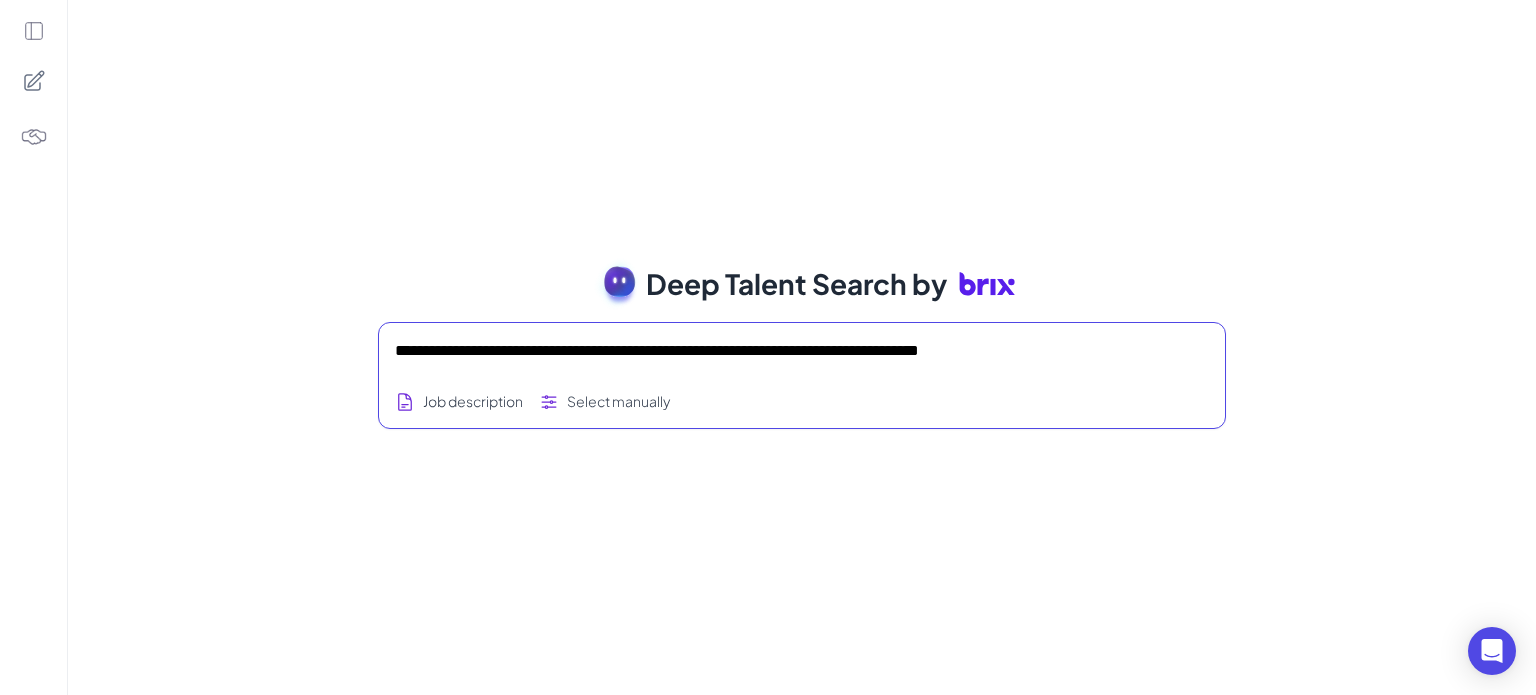 type on "**********" 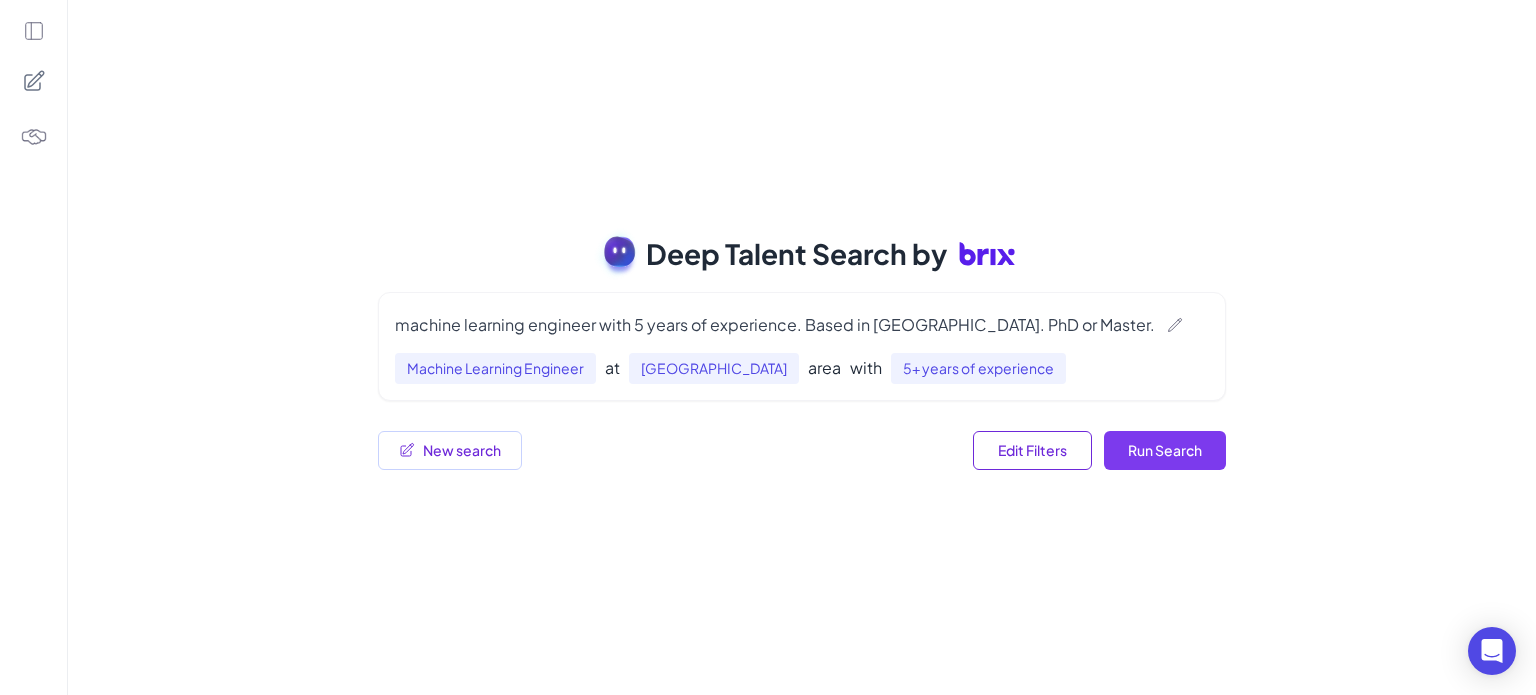 click on "Run Search" at bounding box center (1165, 450) 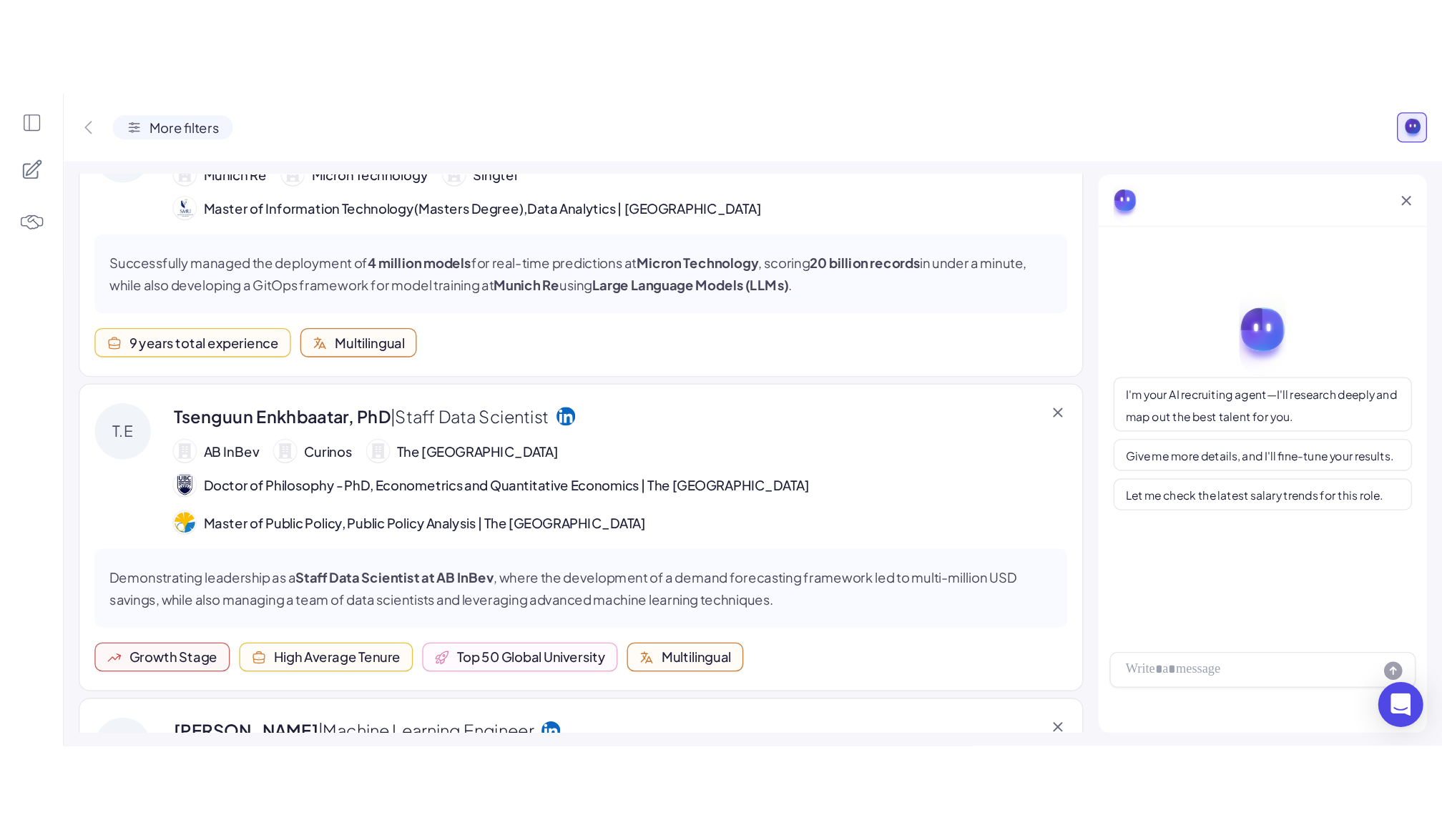 scroll, scrollTop: 0, scrollLeft: 0, axis: both 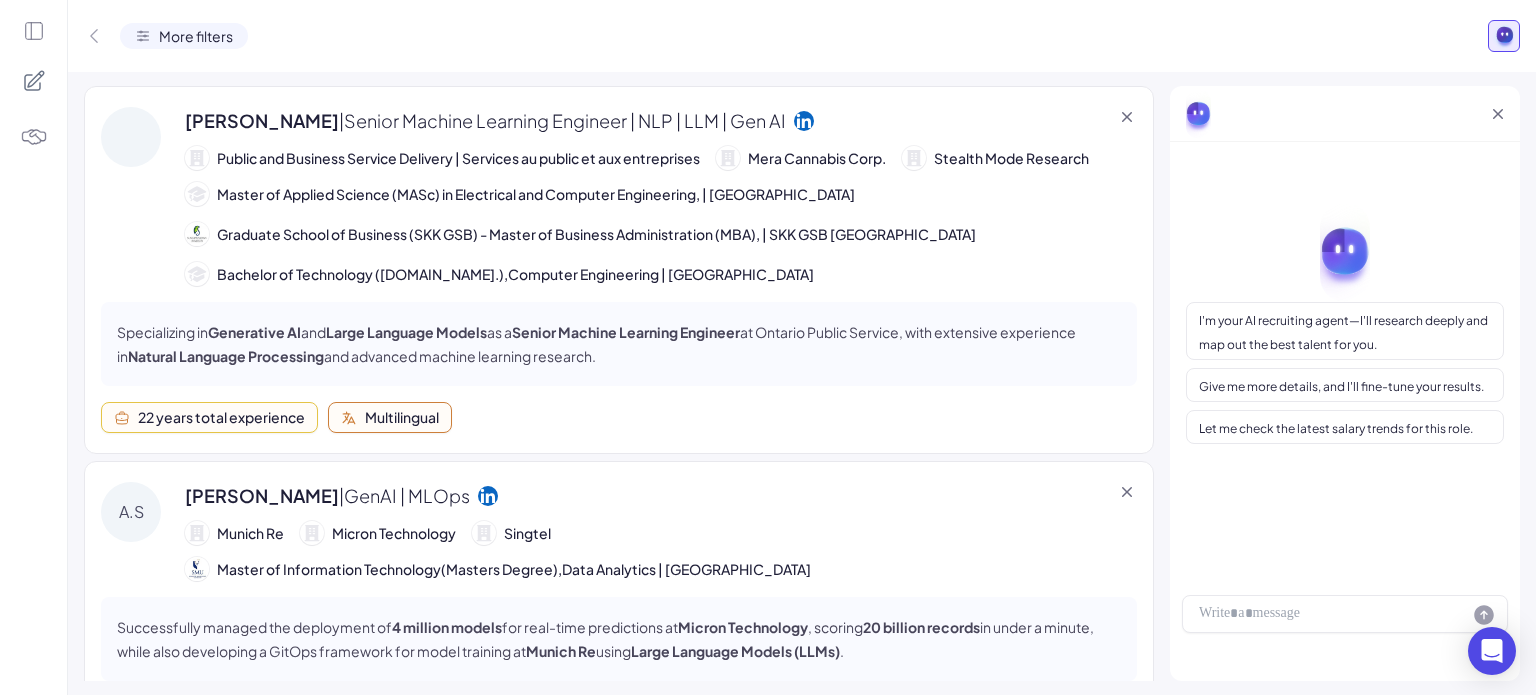 click 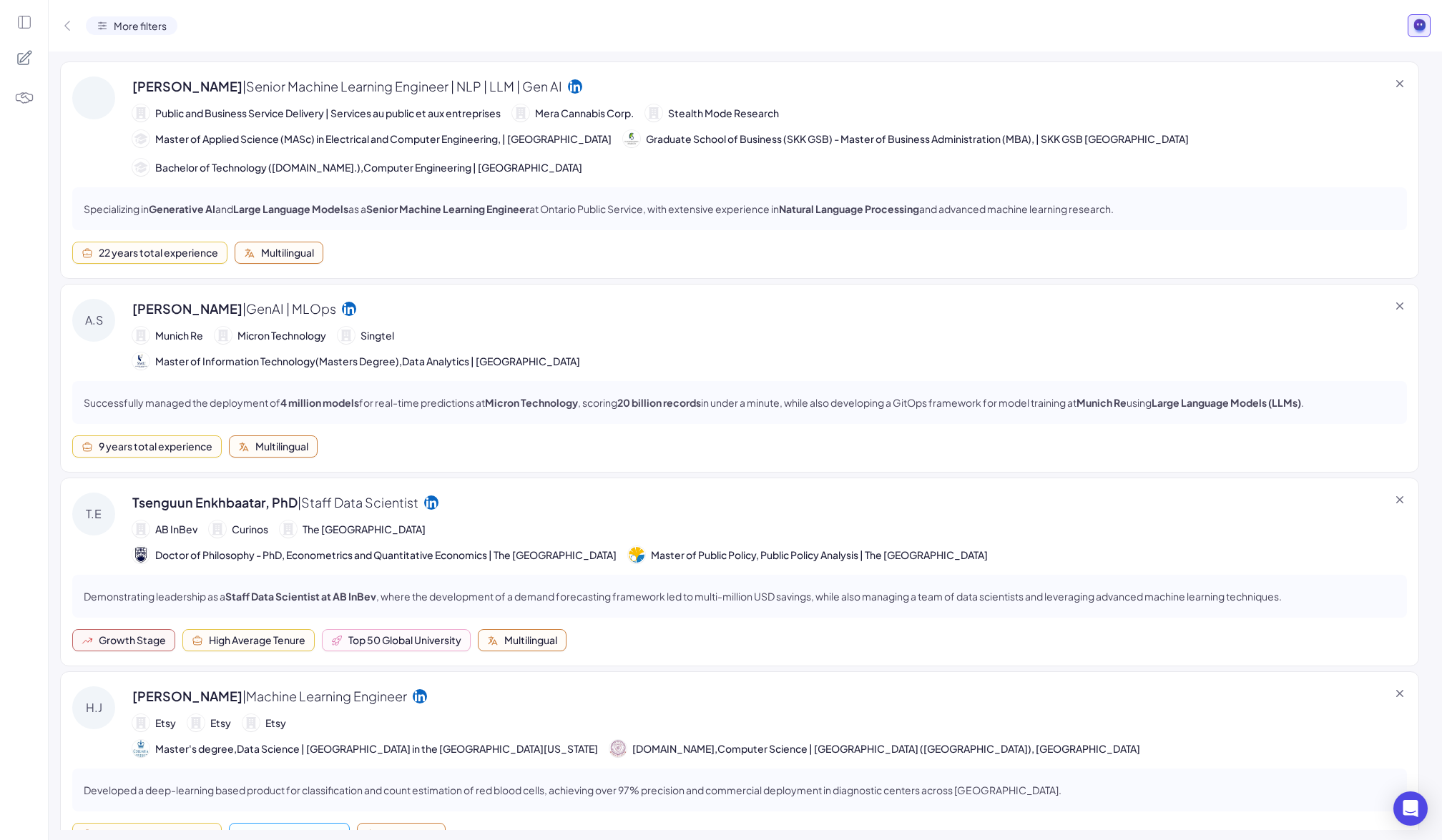 click on "Micron Technology" at bounding box center [531, 402] 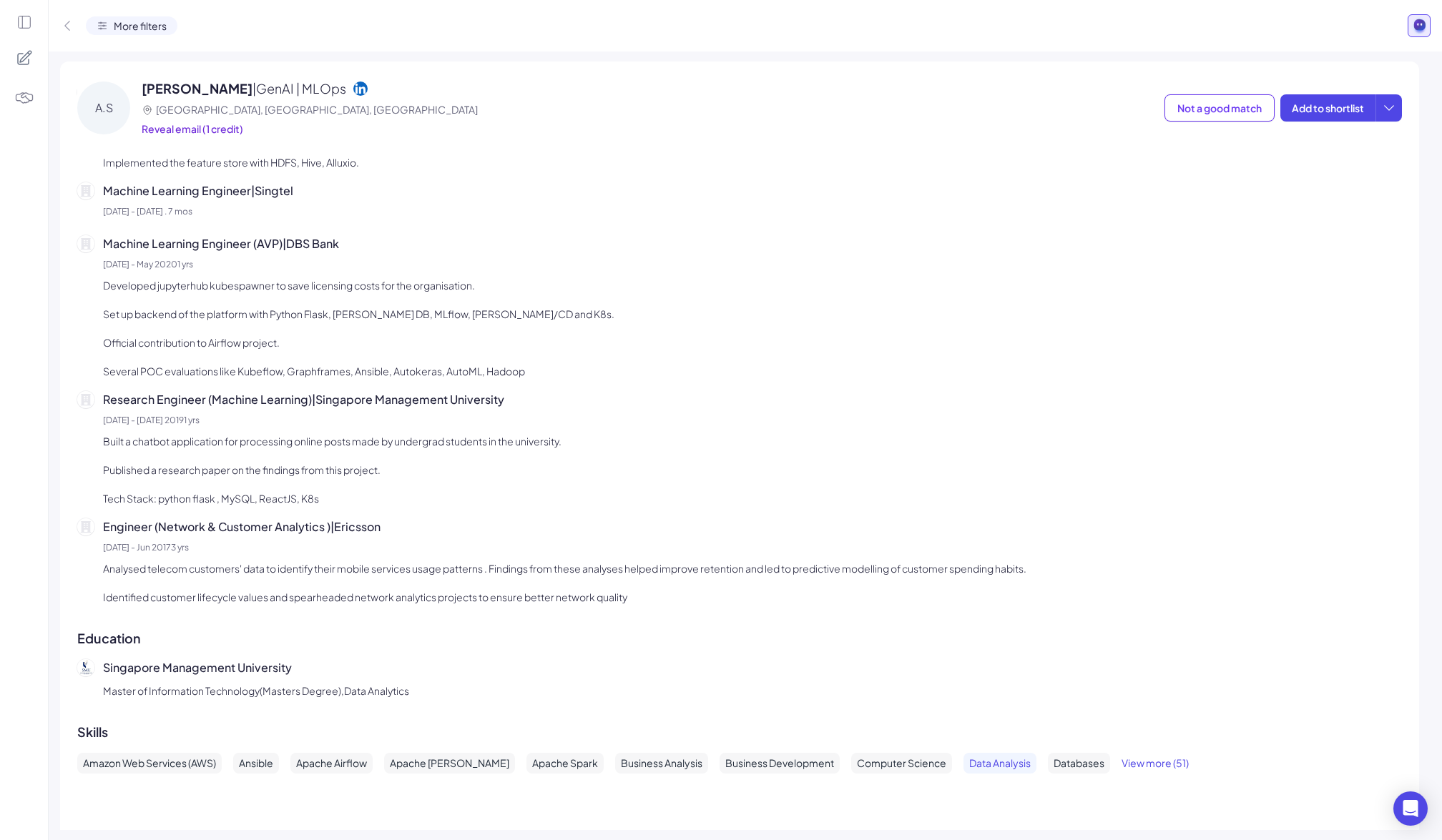 scroll, scrollTop: 0, scrollLeft: 0, axis: both 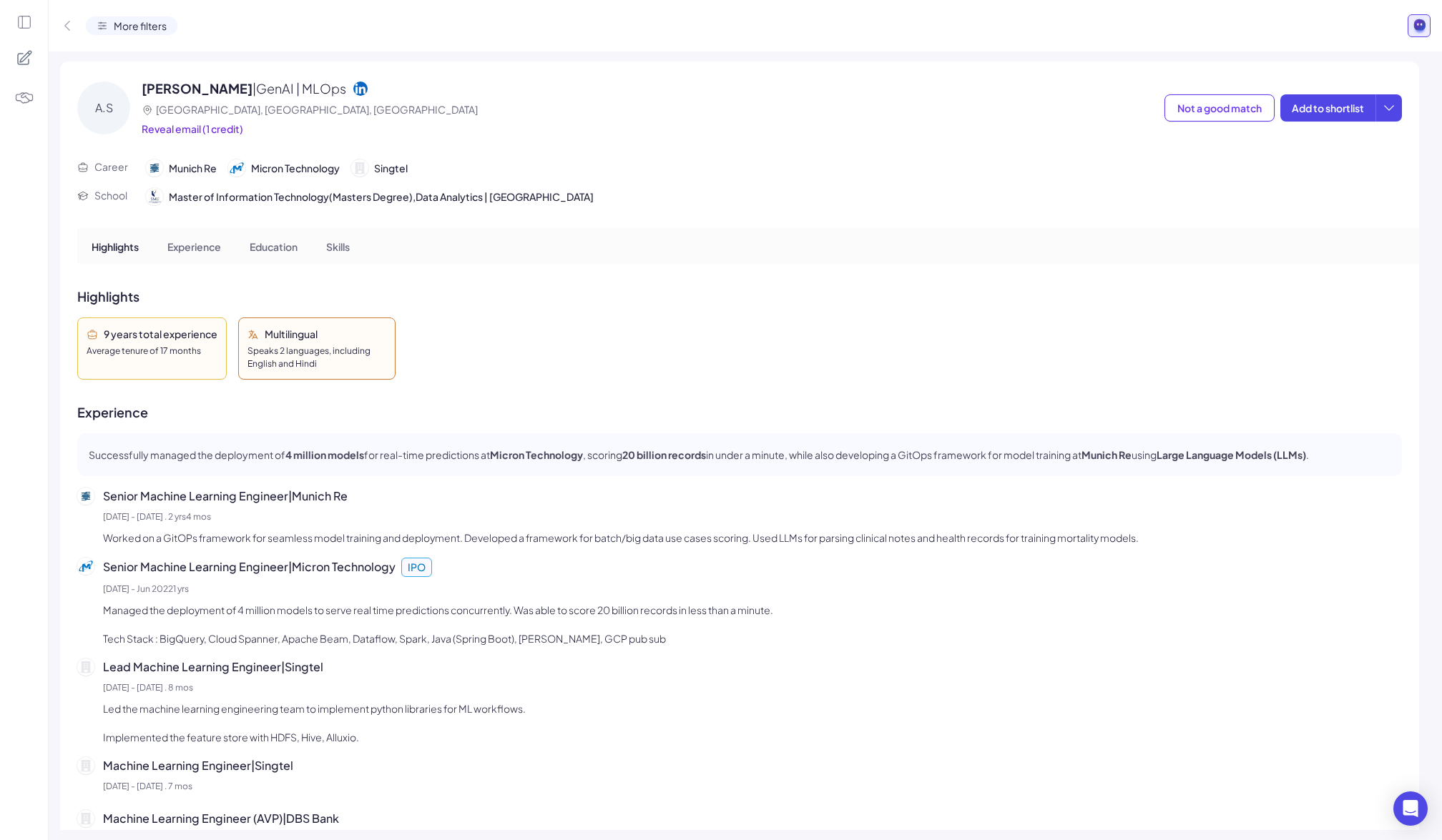 click 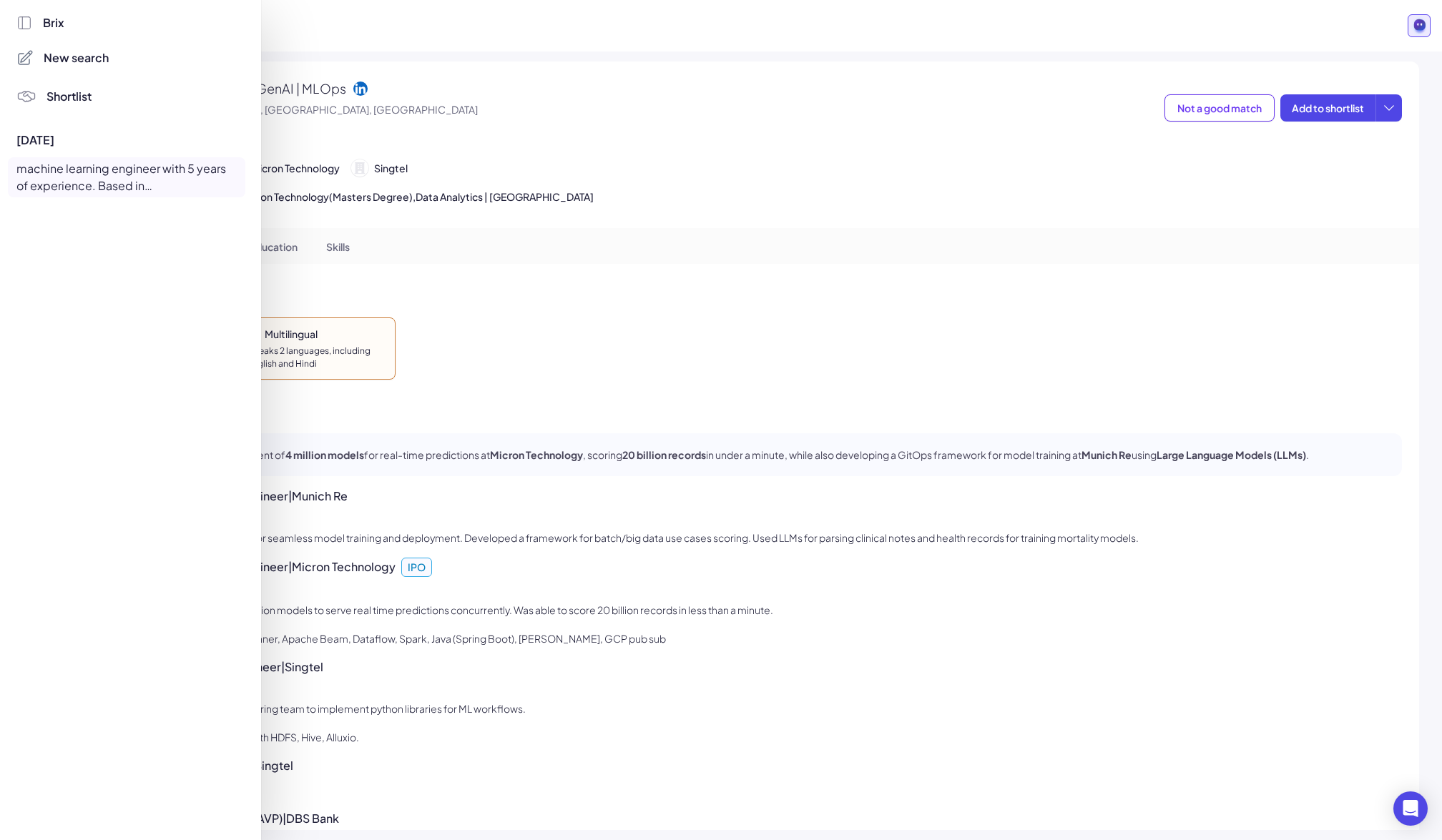 click on "Shortlist" at bounding box center (69, 97) 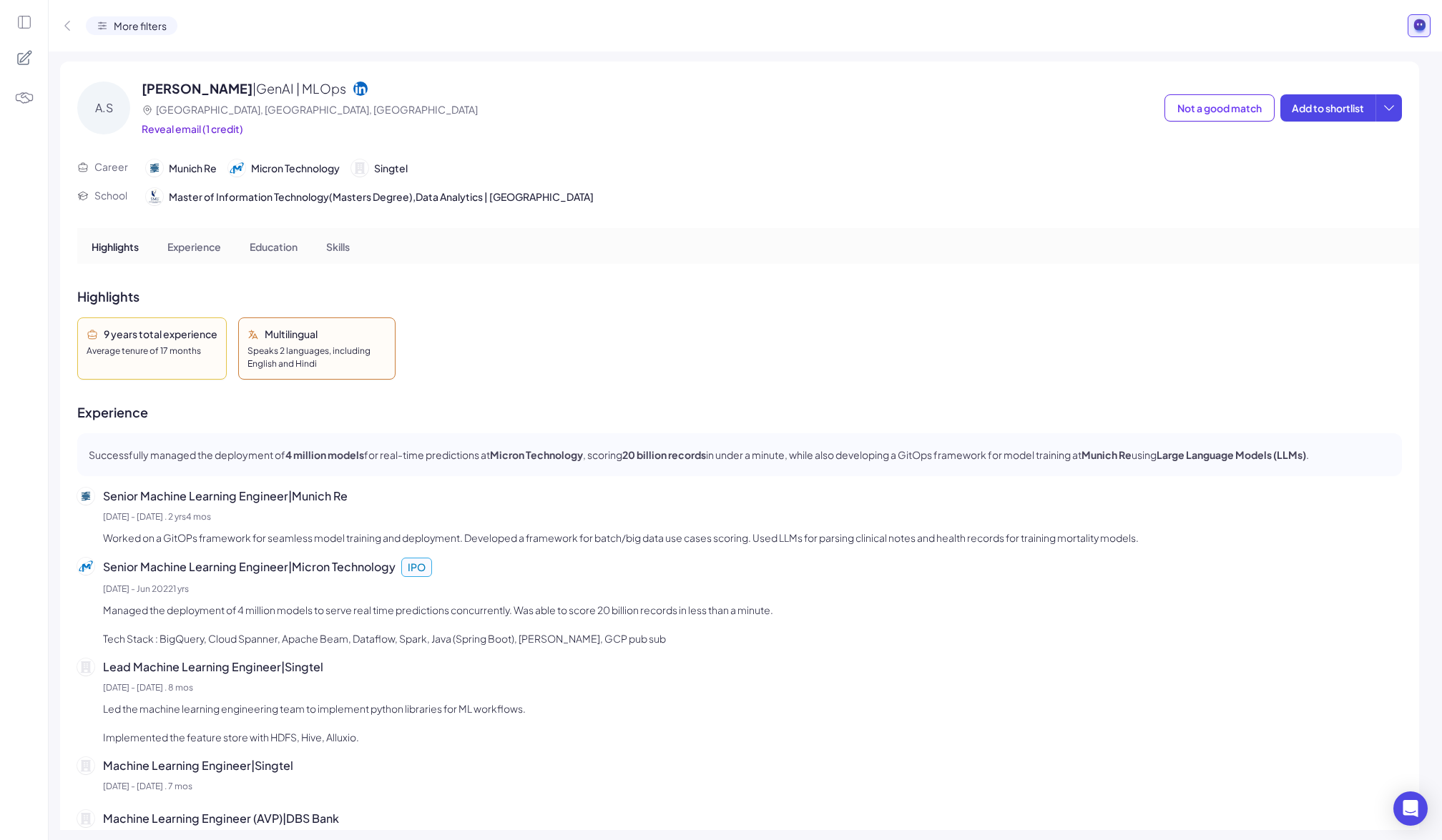 click 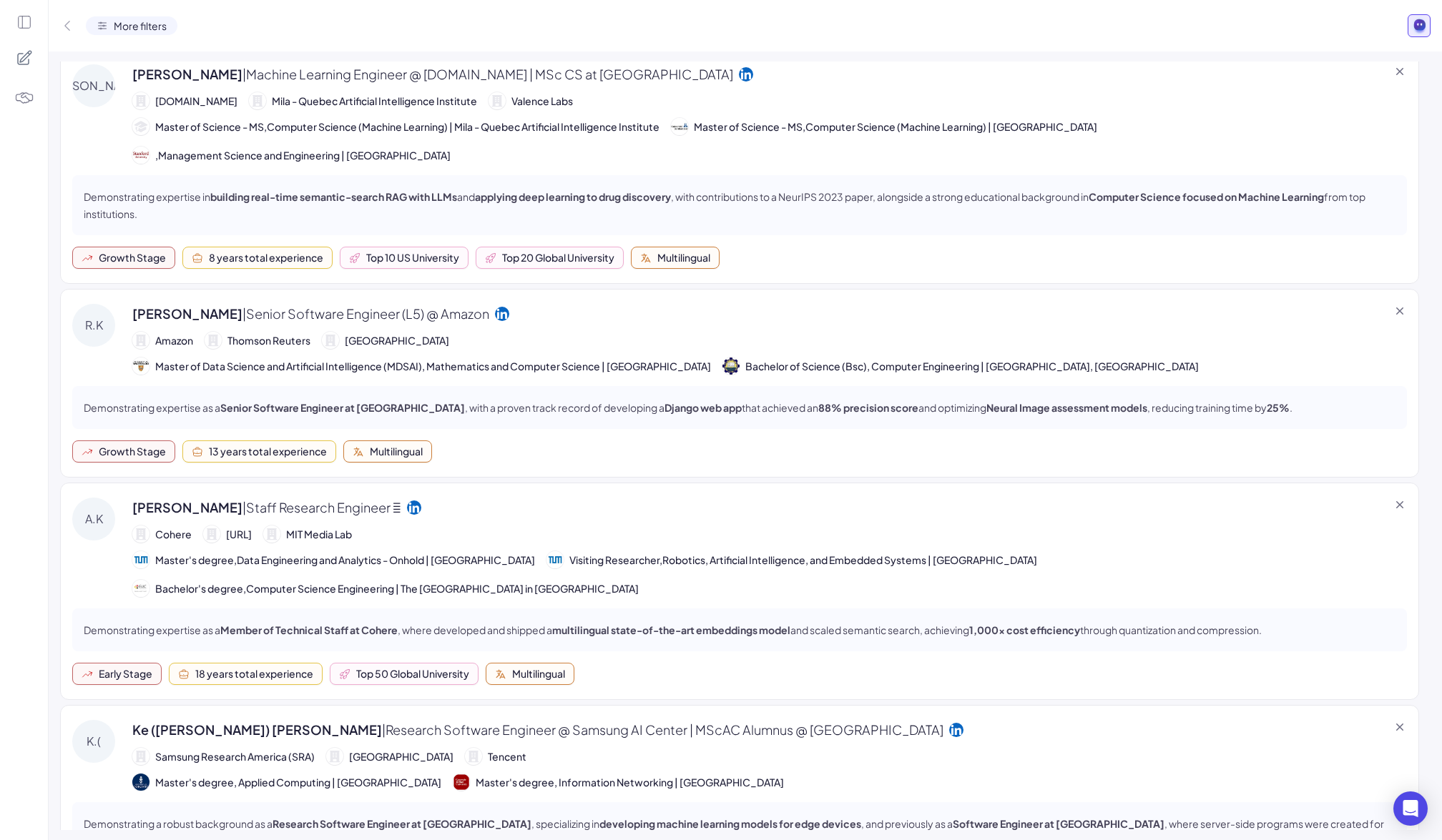 scroll, scrollTop: 1222, scrollLeft: 0, axis: vertical 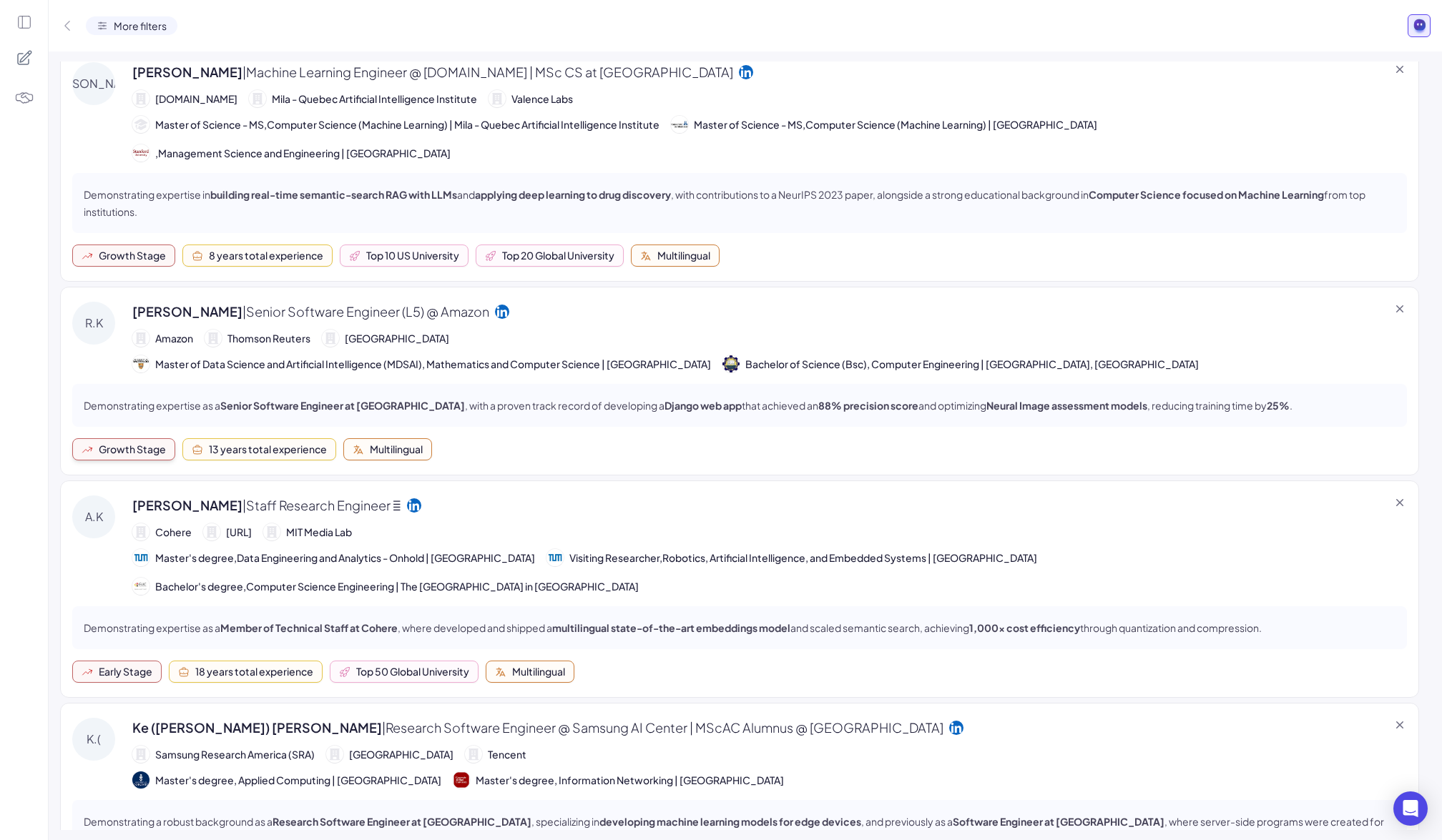 click on "Growth Stage" at bounding box center [132, 449] 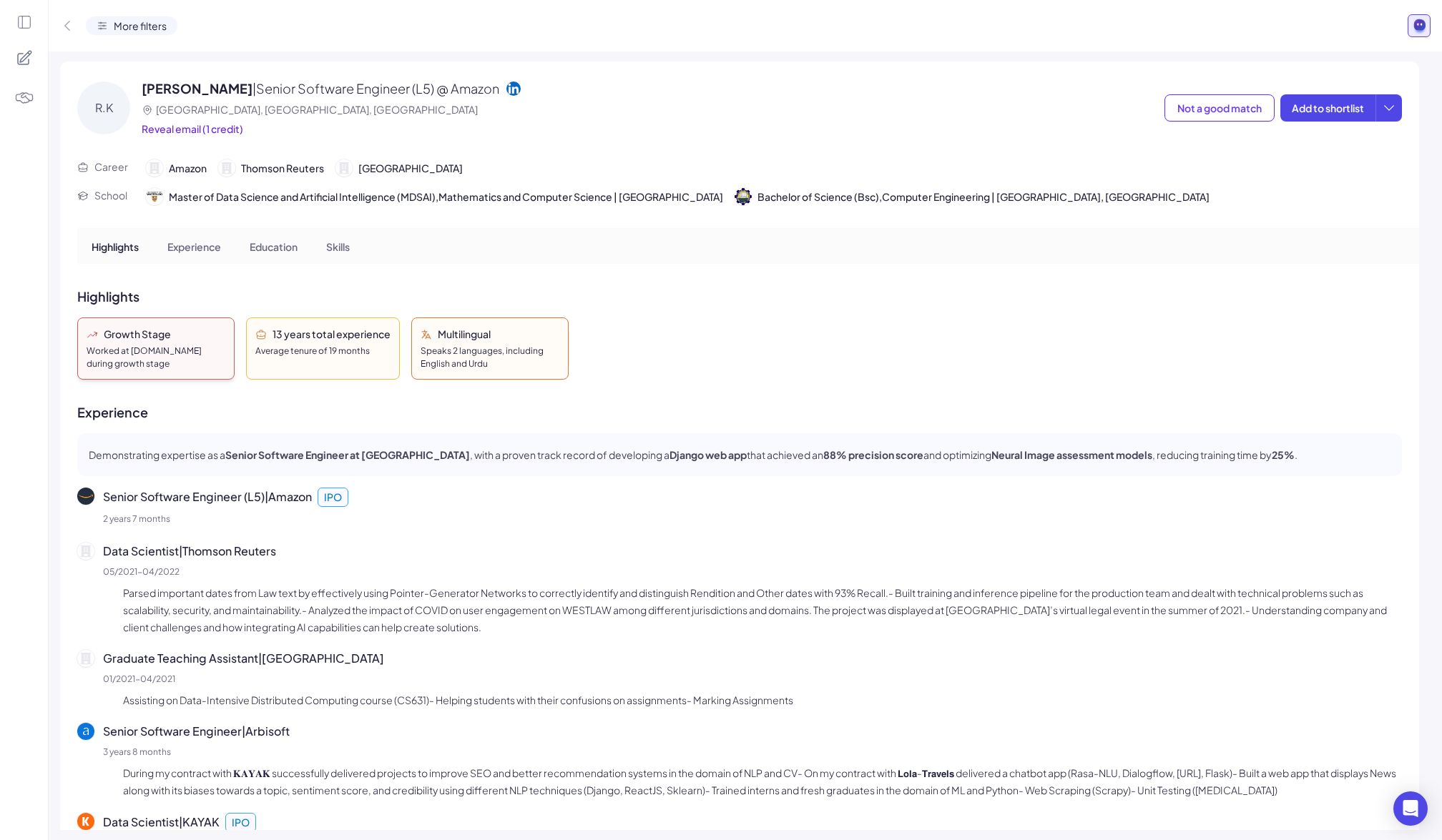 click on "Growth Stage Worked at [DOMAIN_NAME] during growth stage" at bounding box center [156, 348] 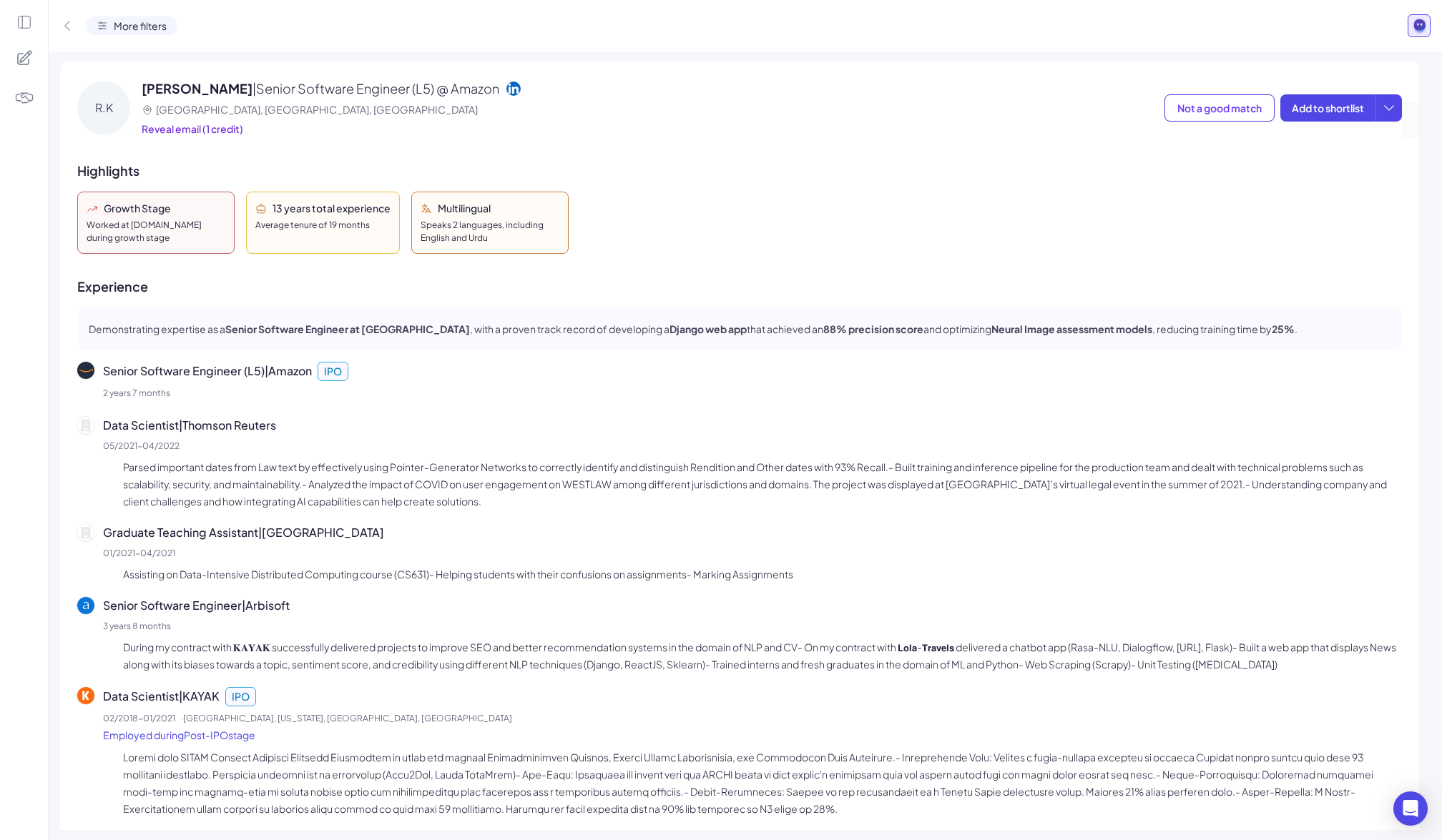 scroll, scrollTop: 0, scrollLeft: 0, axis: both 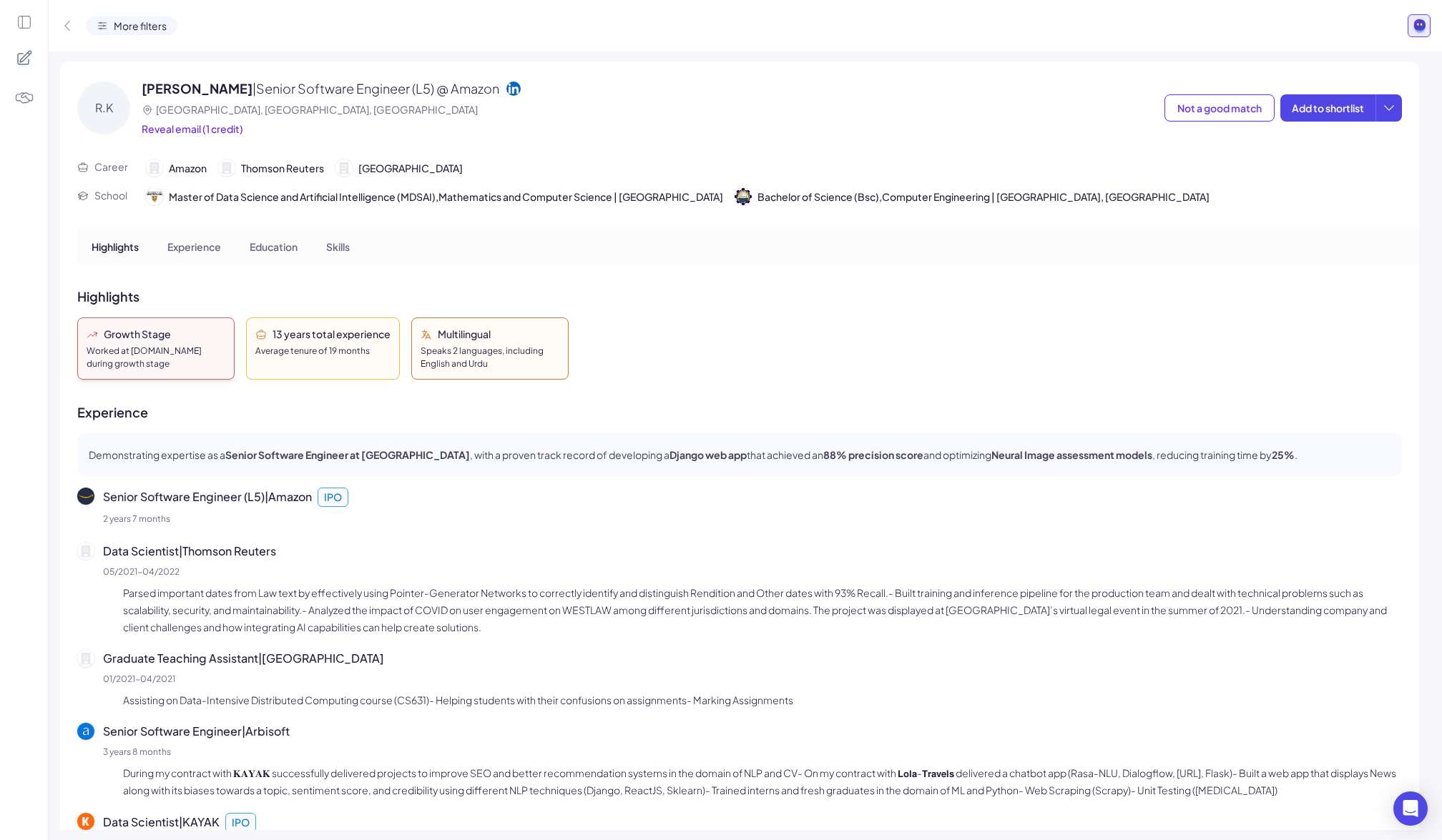 click on "Growth Stage" at bounding box center (137, 334) 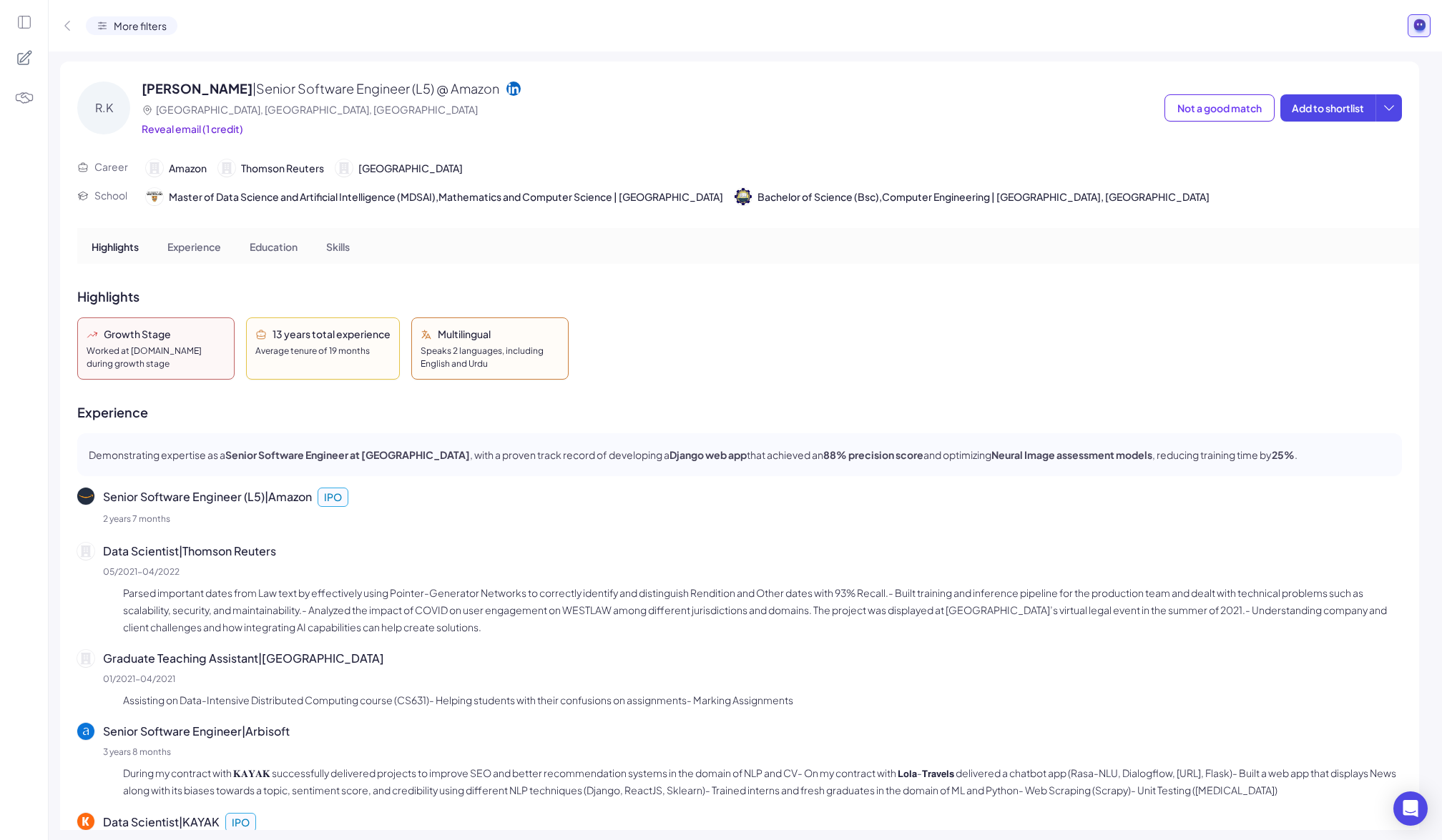 click 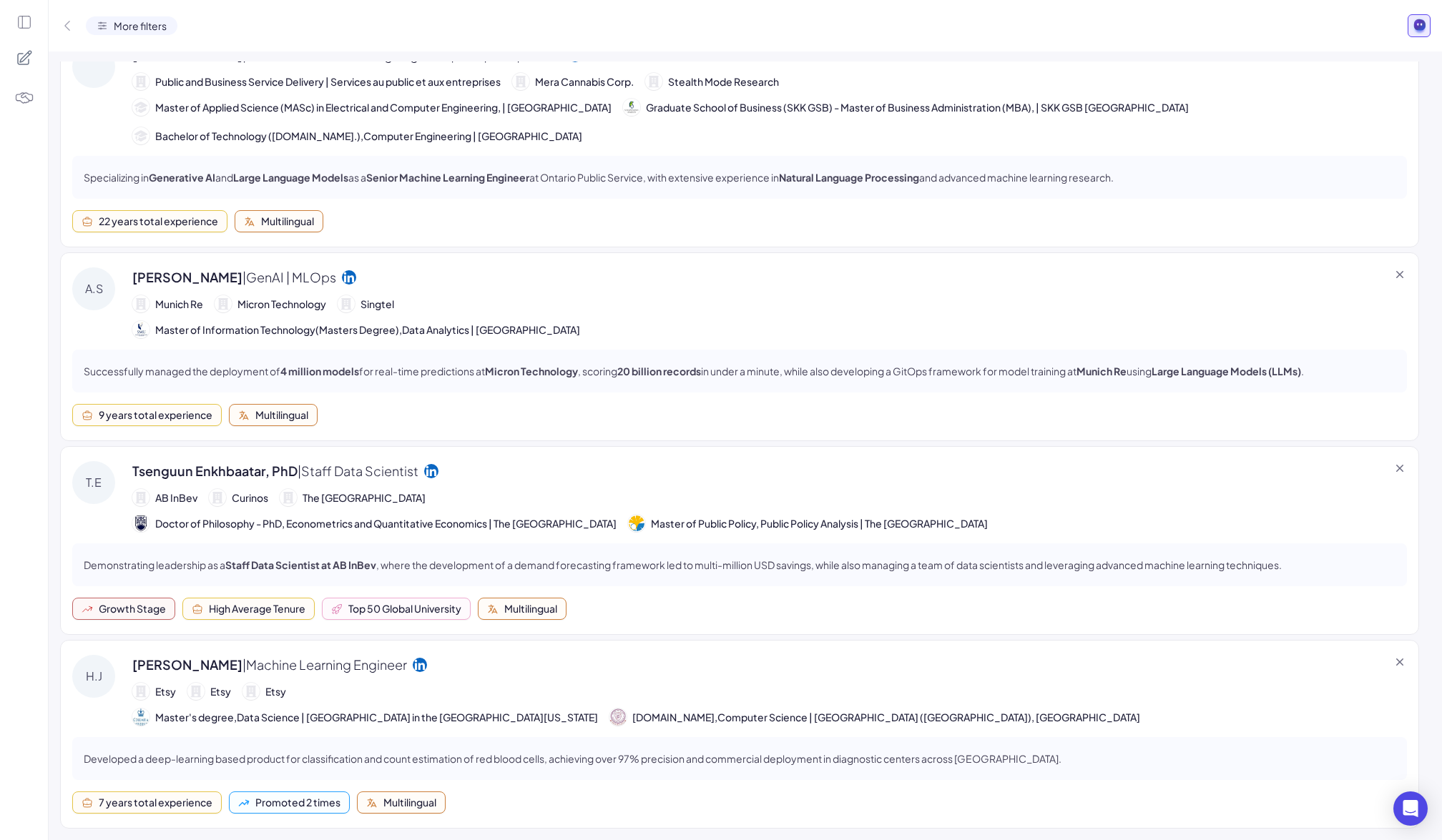 scroll, scrollTop: 0, scrollLeft: 0, axis: both 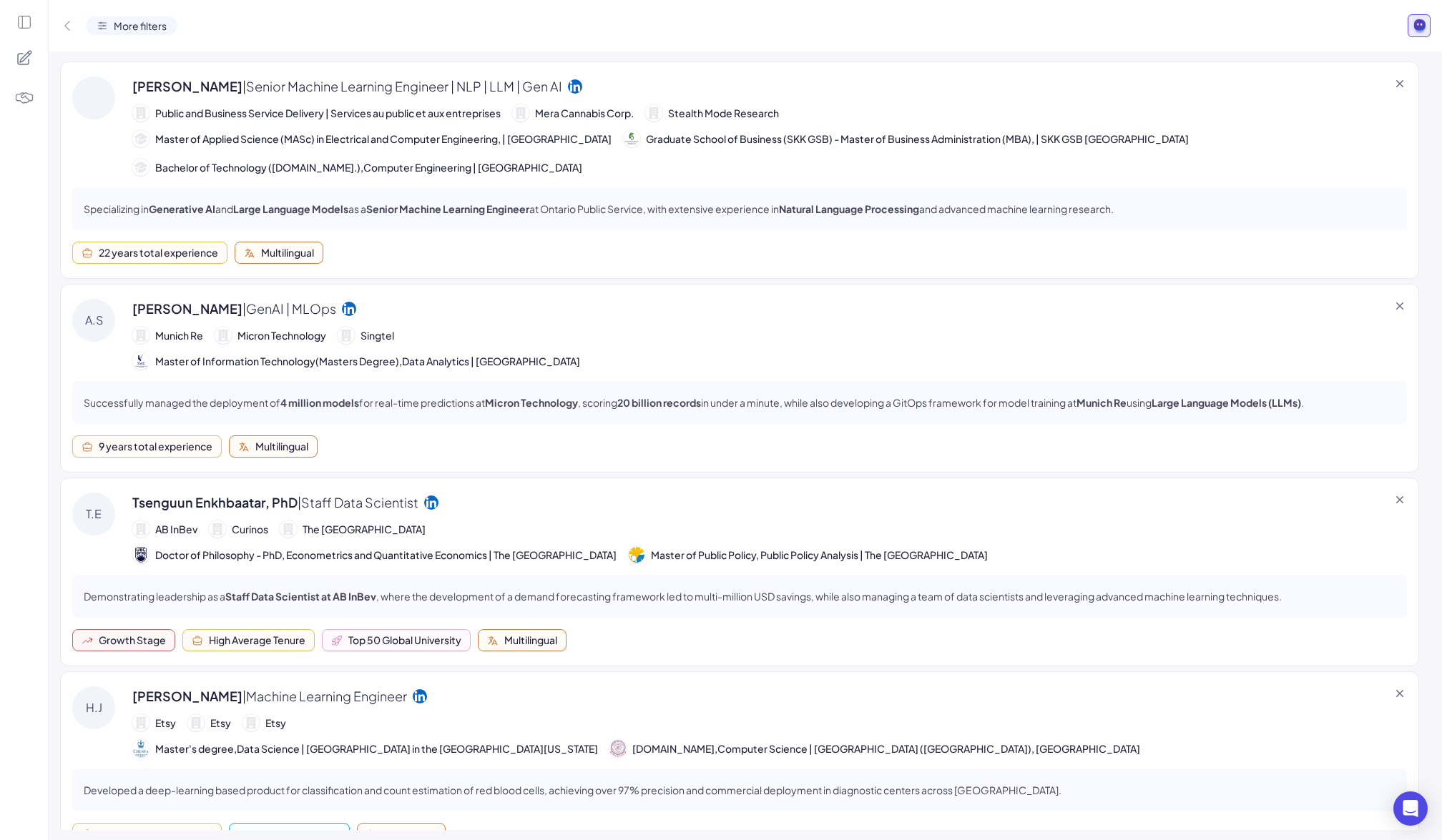click 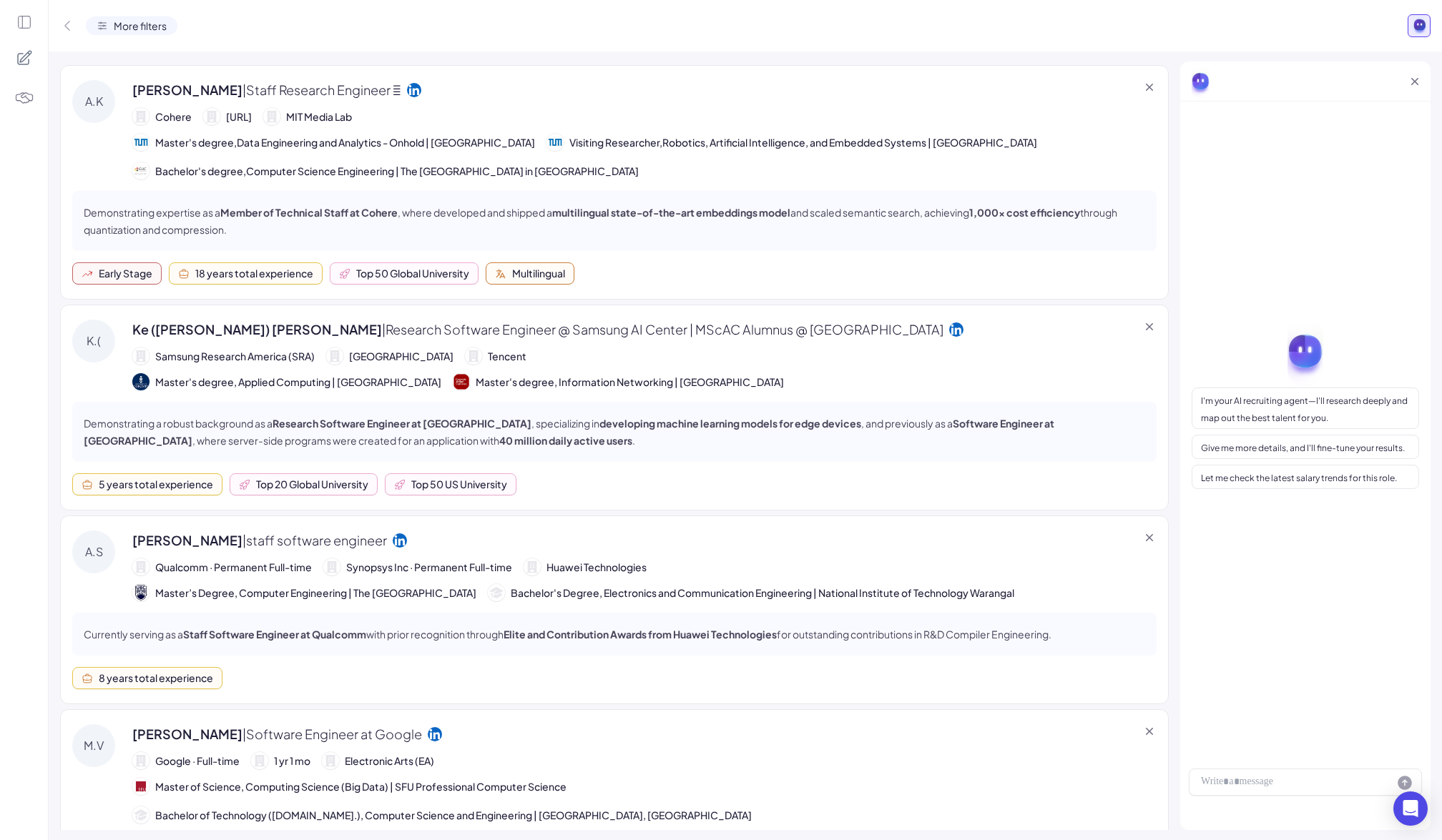 scroll, scrollTop: 1795, scrollLeft: 0, axis: vertical 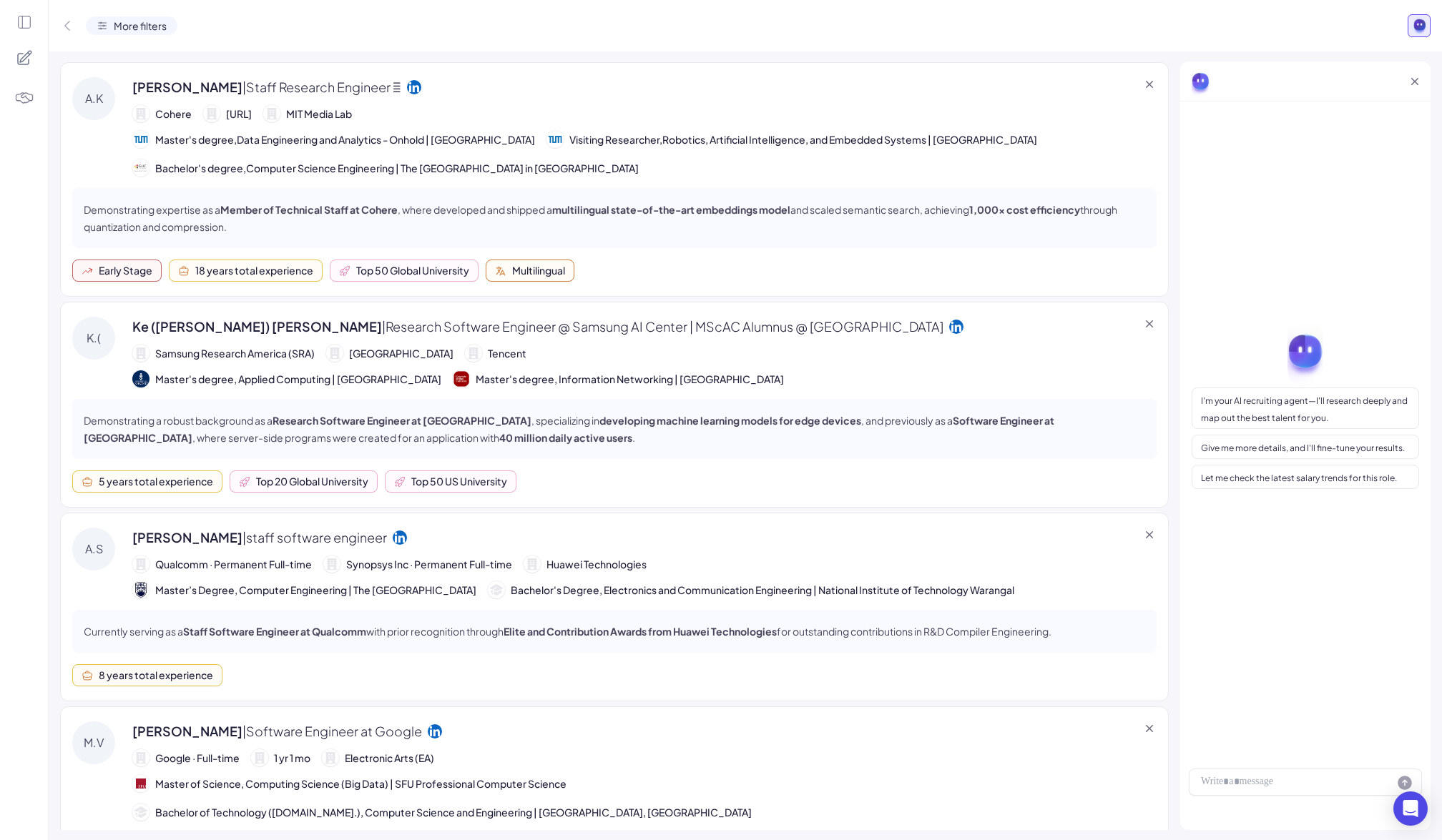 click on "Ke ([PERSON_NAME]) [PERSON_NAME]  |  Research Software Engineer @ [GEOGRAPHIC_DATA] | MScAC Alumnus @ [GEOGRAPHIC_DATA] Samsung Research America (SRA) [GEOGRAPHIC_DATA] Tencent Master's degree, Applied Computing | [GEOGRAPHIC_DATA] Master's degree, Information Networking | [GEOGRAPHIC_DATA]" at bounding box center (559, 352) 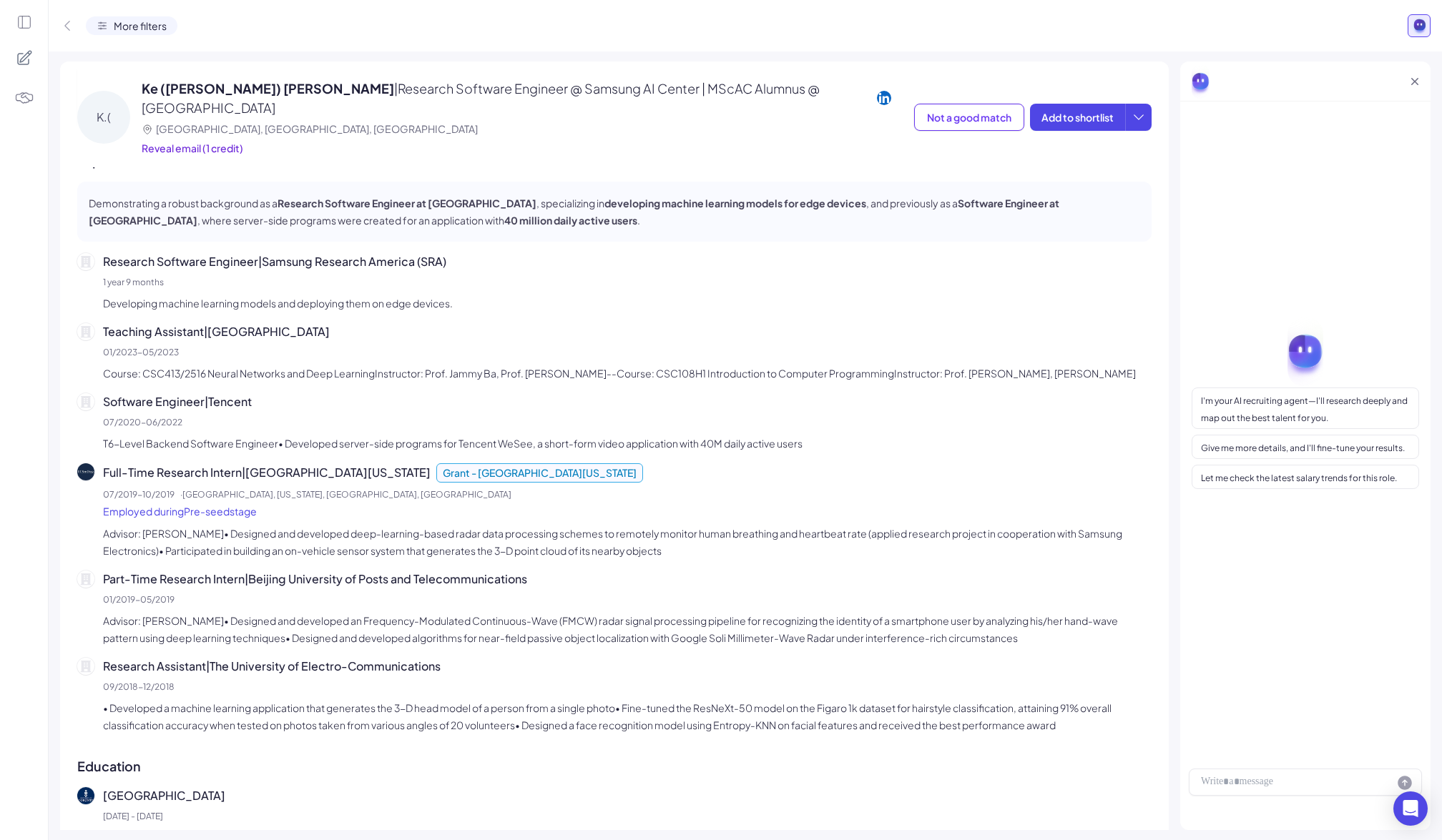 scroll, scrollTop: 0, scrollLeft: 0, axis: both 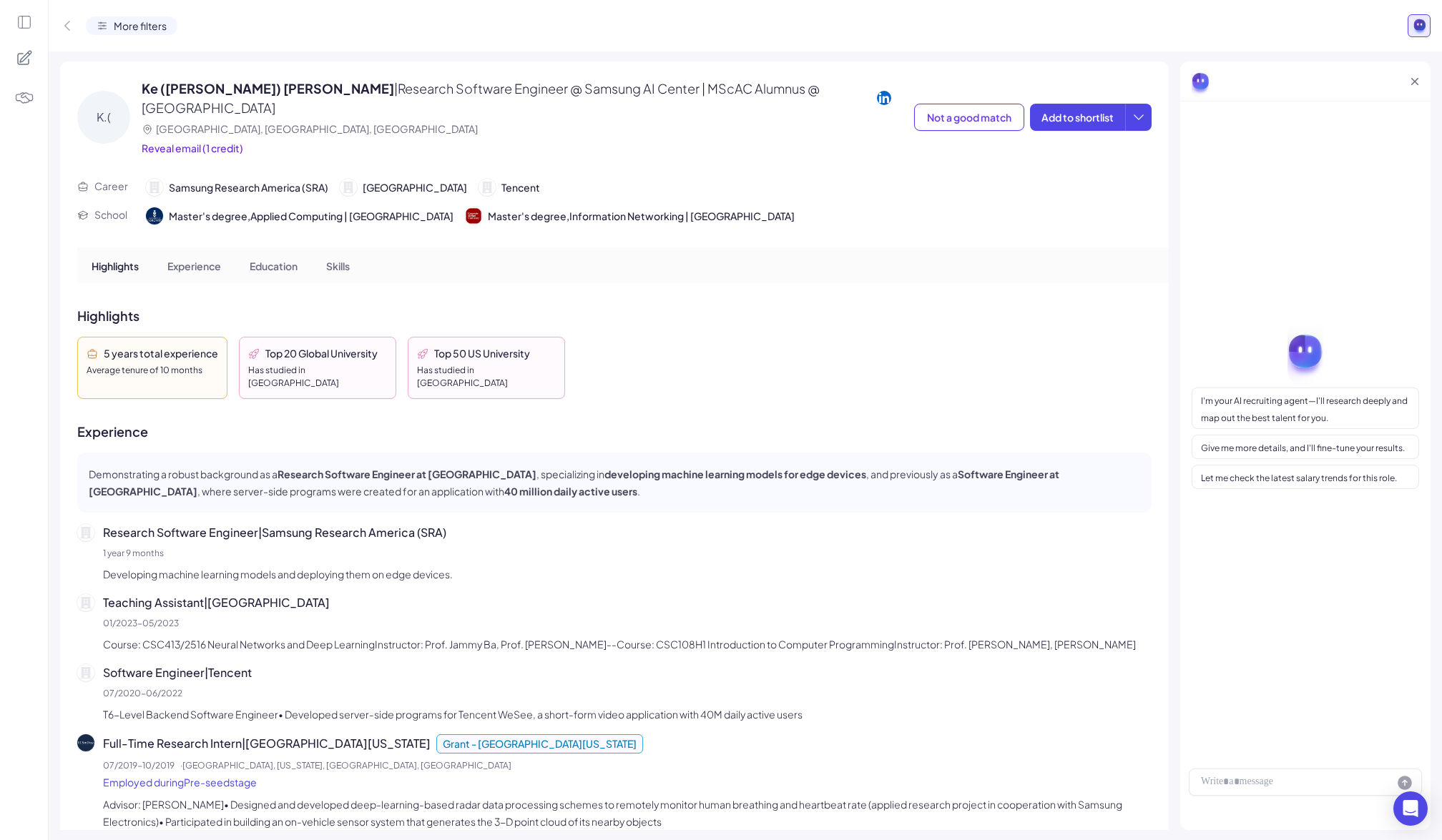 click 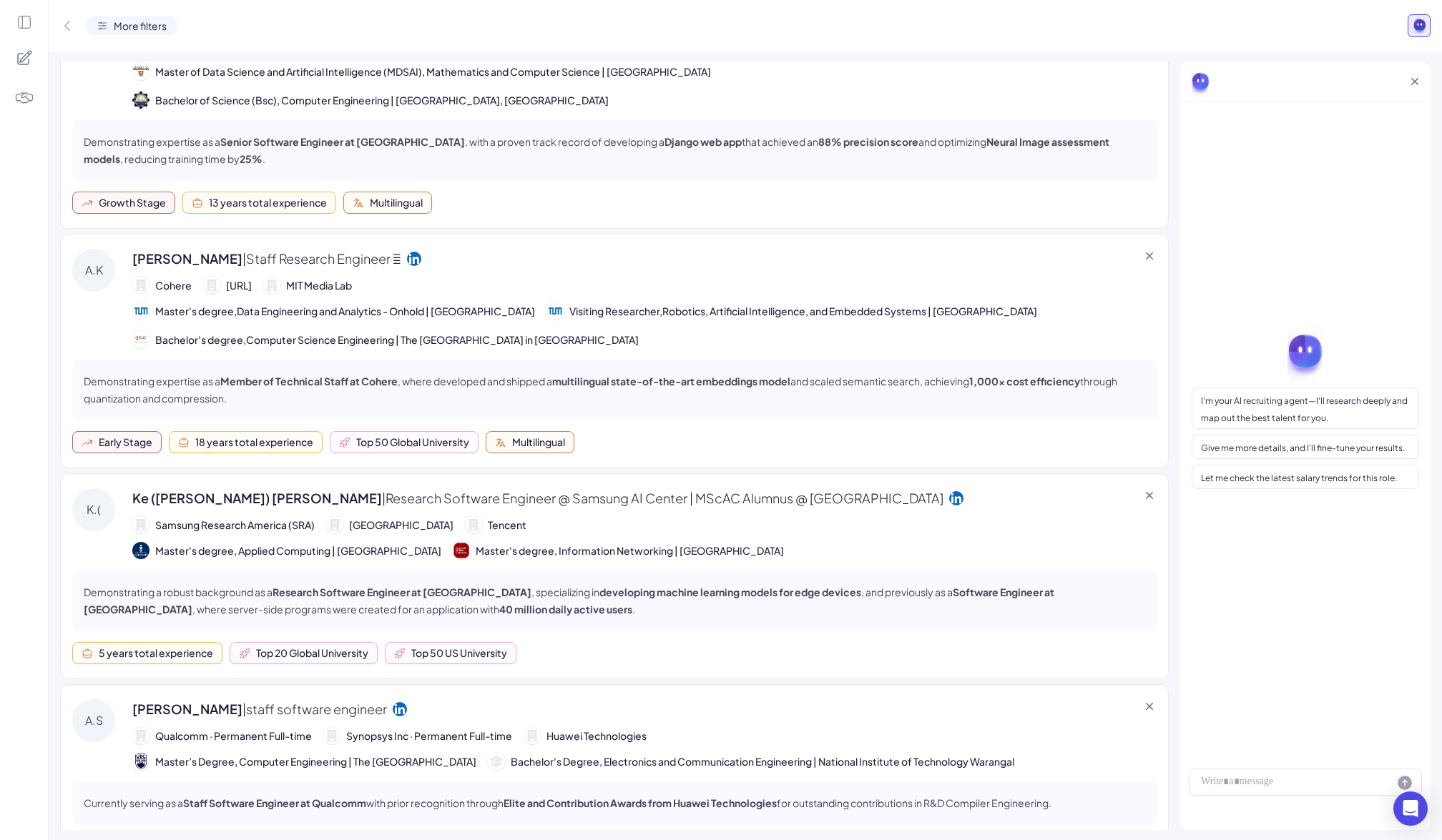 scroll, scrollTop: 1795, scrollLeft: 0, axis: vertical 